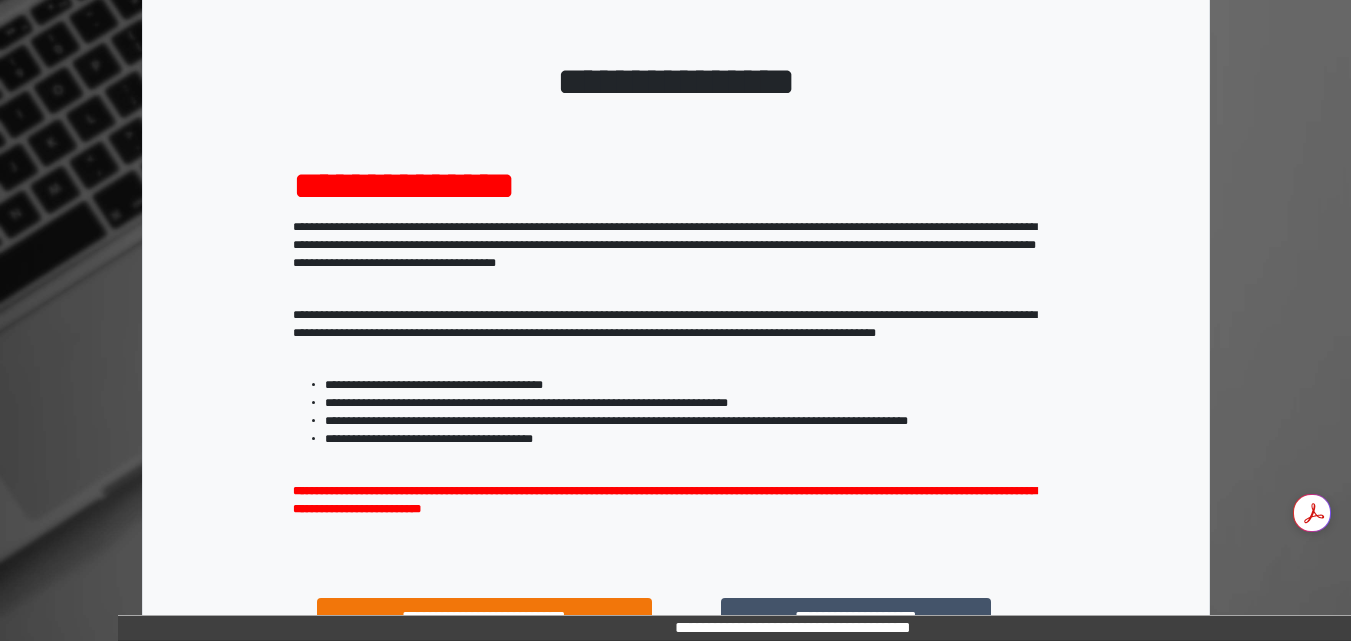 scroll, scrollTop: 287, scrollLeft: 0, axis: vertical 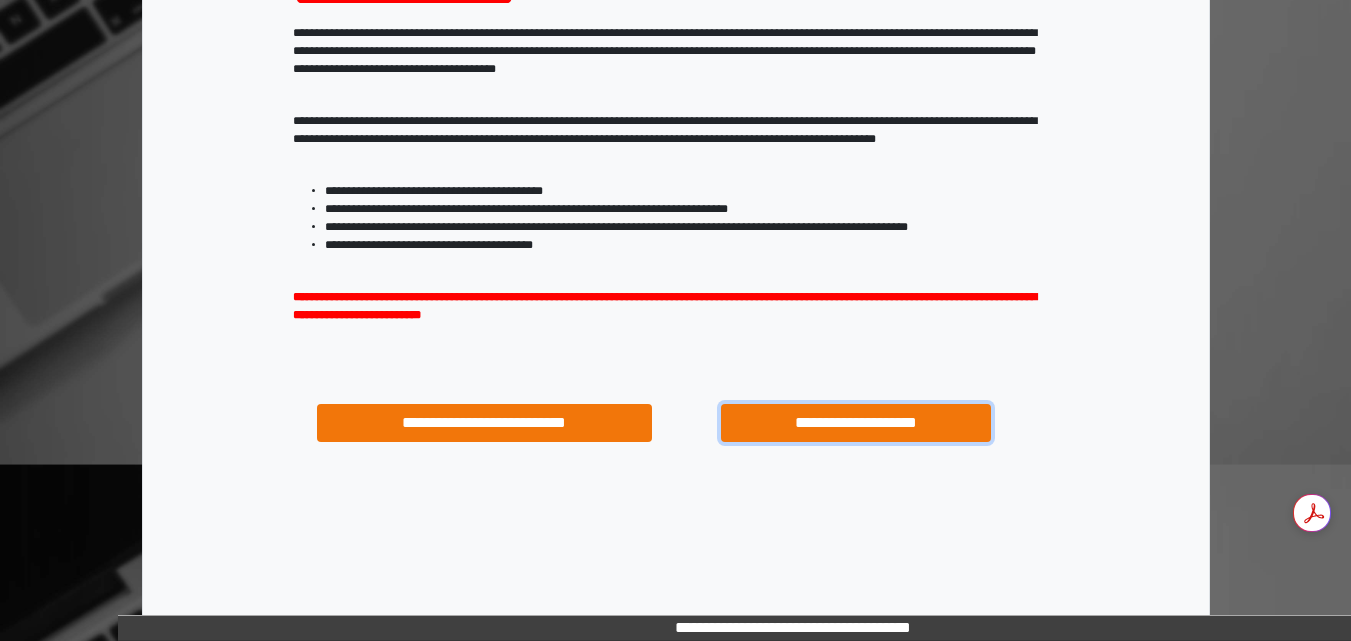click on "**********" at bounding box center (855, 423) 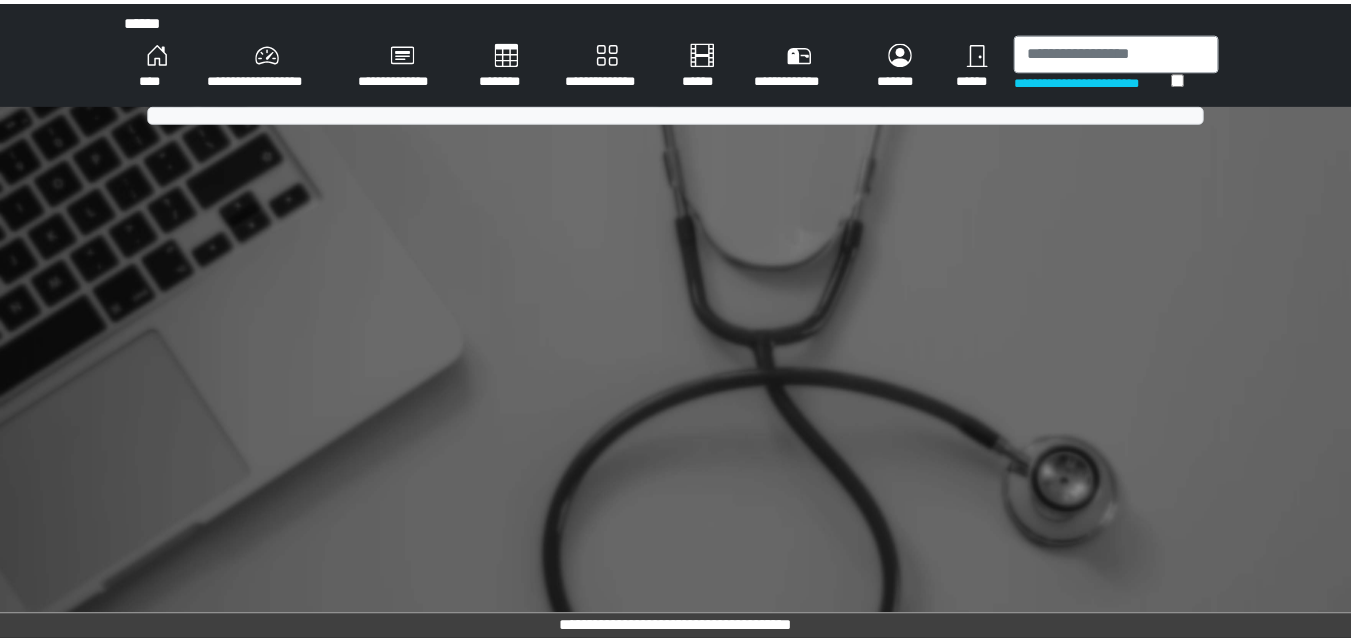 scroll, scrollTop: 0, scrollLeft: 0, axis: both 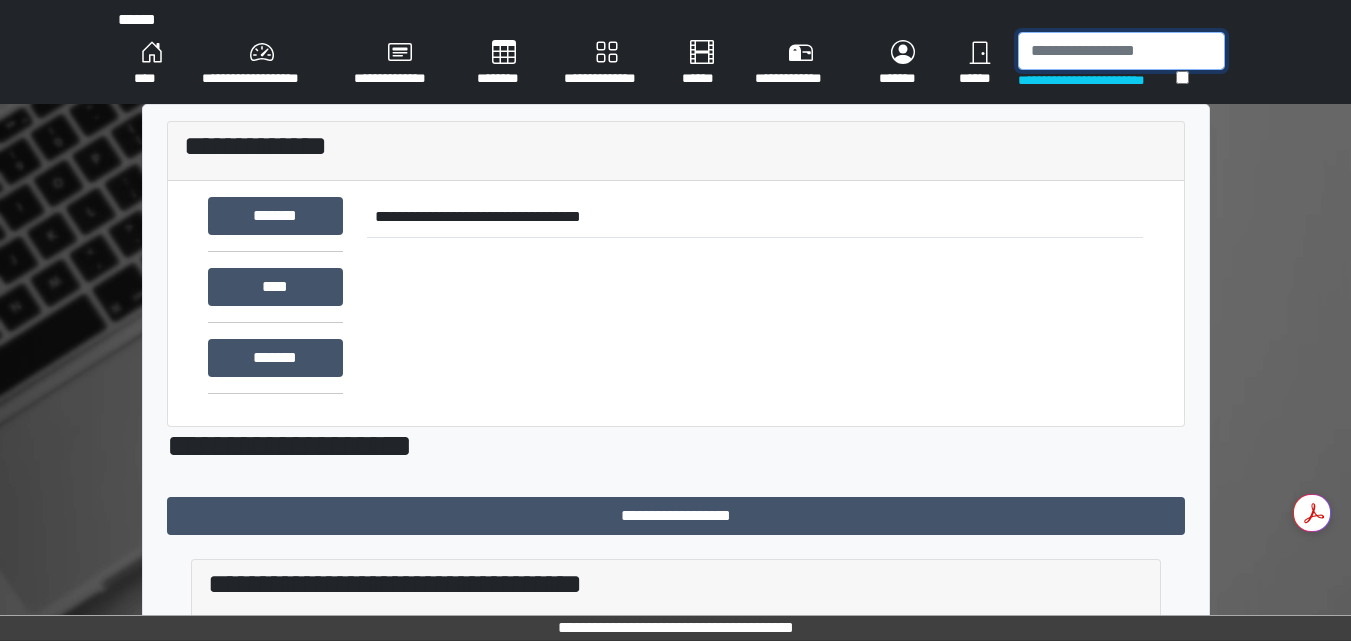 click at bounding box center [1121, 51] 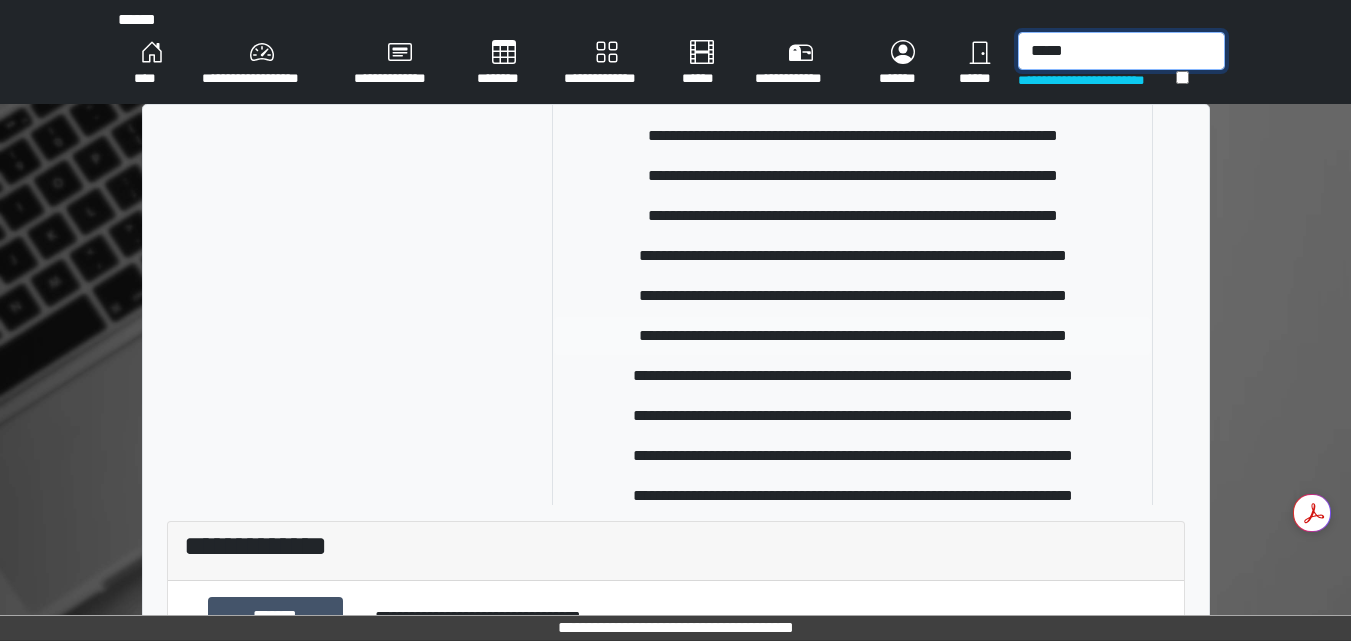 scroll, scrollTop: 178, scrollLeft: 0, axis: vertical 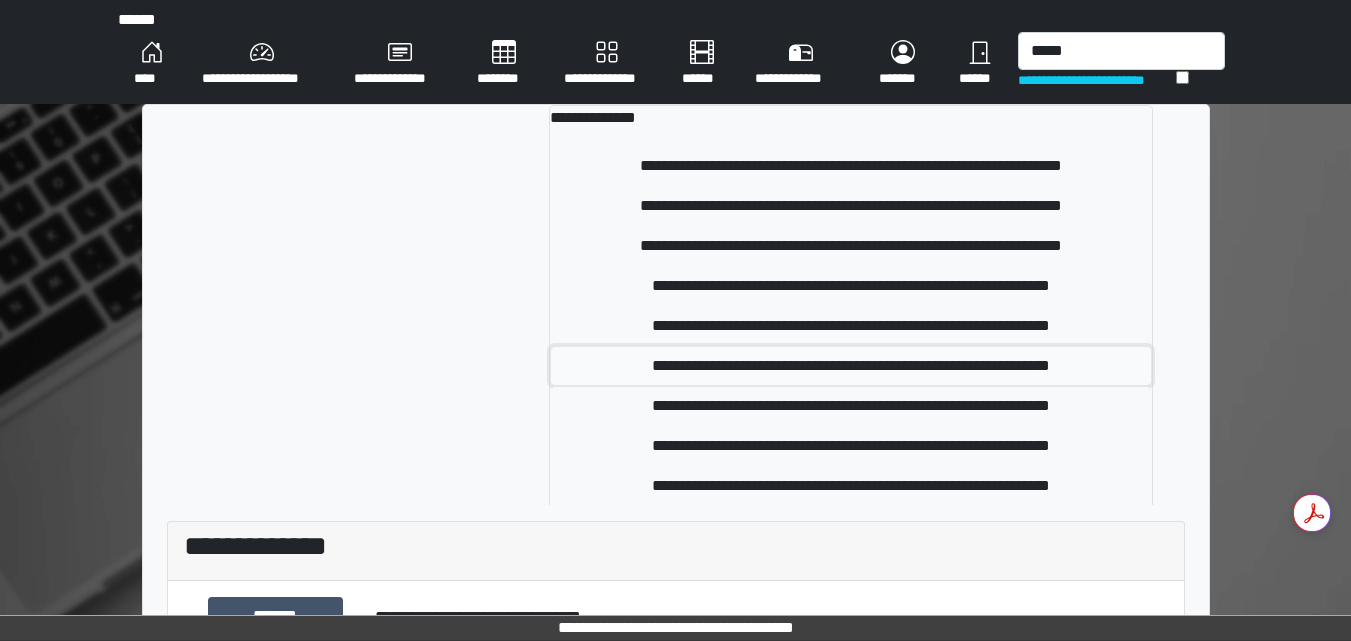 click on "**********" at bounding box center (851, 166) 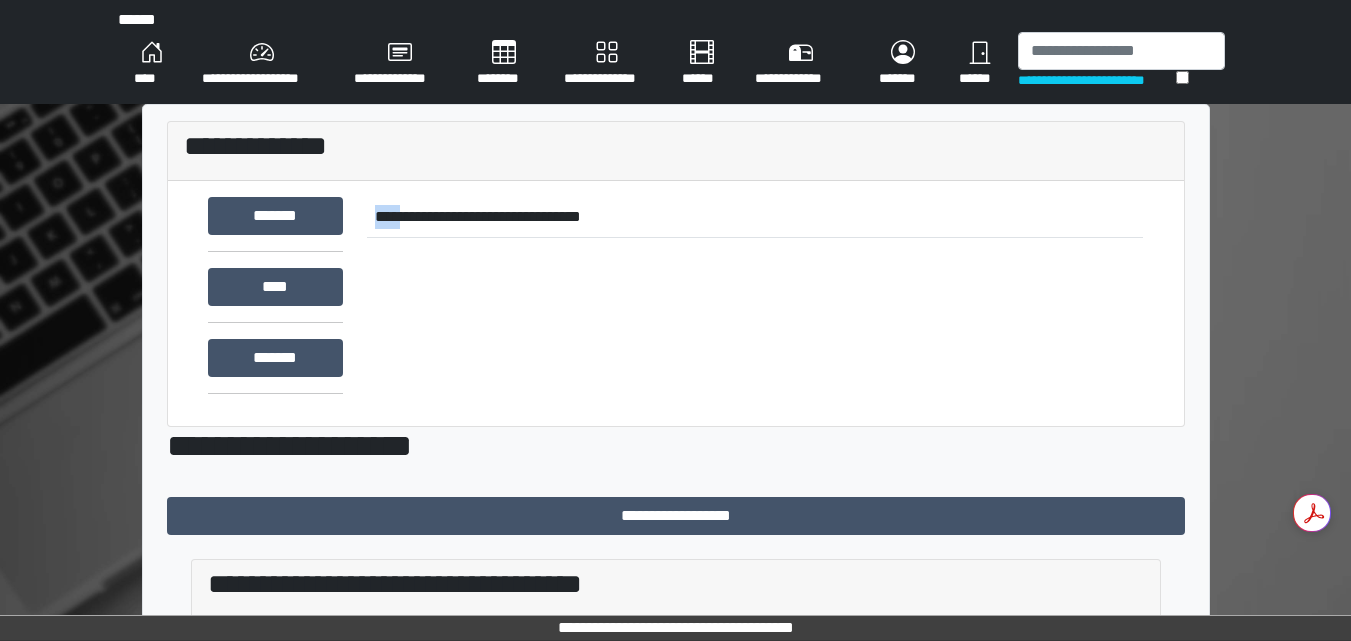 click on "**********" at bounding box center [755, 297] 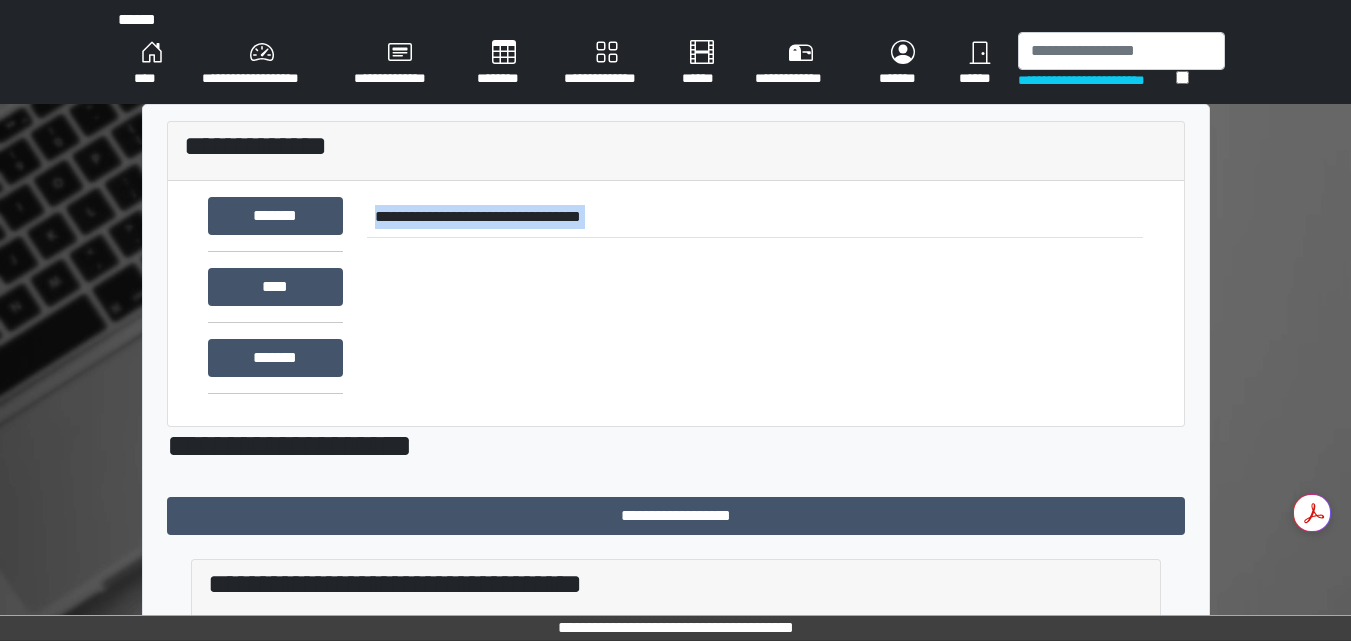 click on "**********" at bounding box center (755, 297) 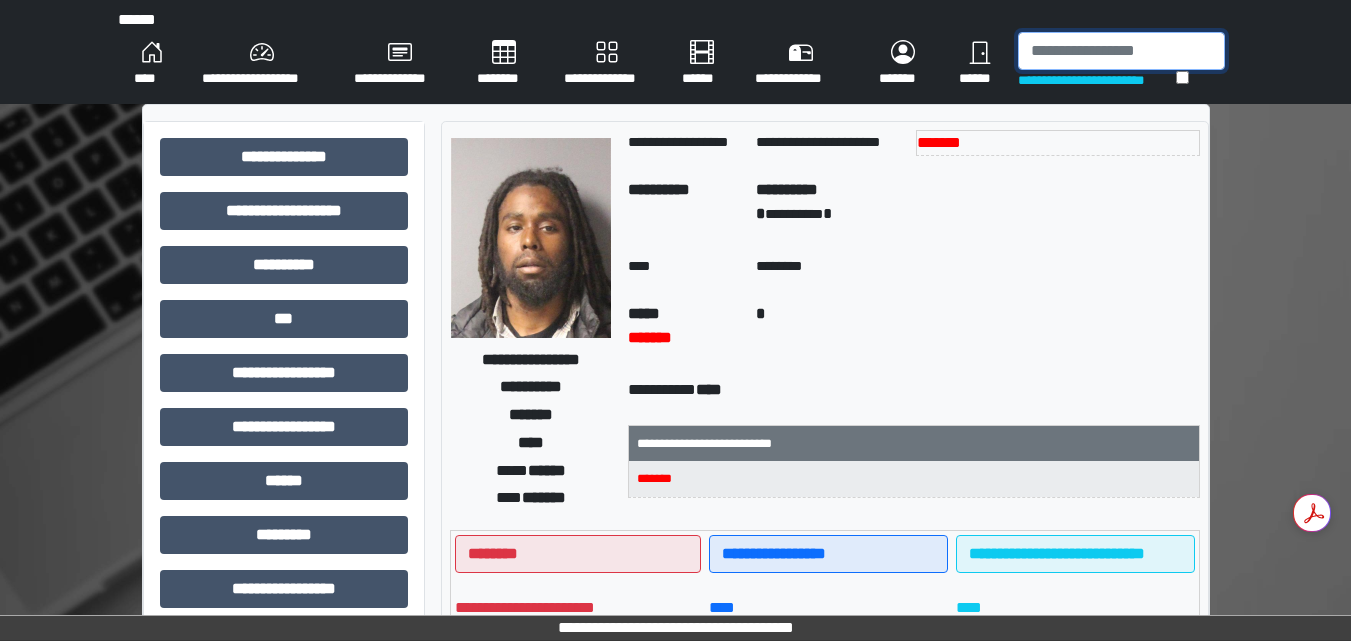 click at bounding box center [1121, 51] 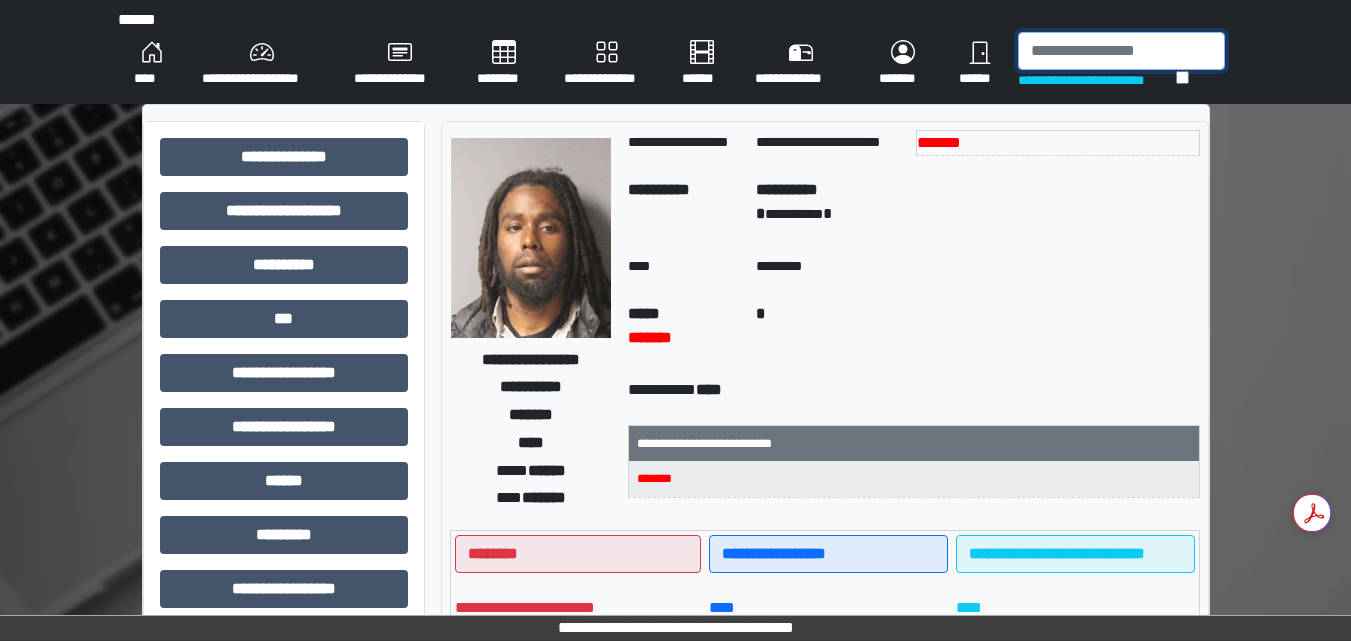 click at bounding box center [1121, 51] 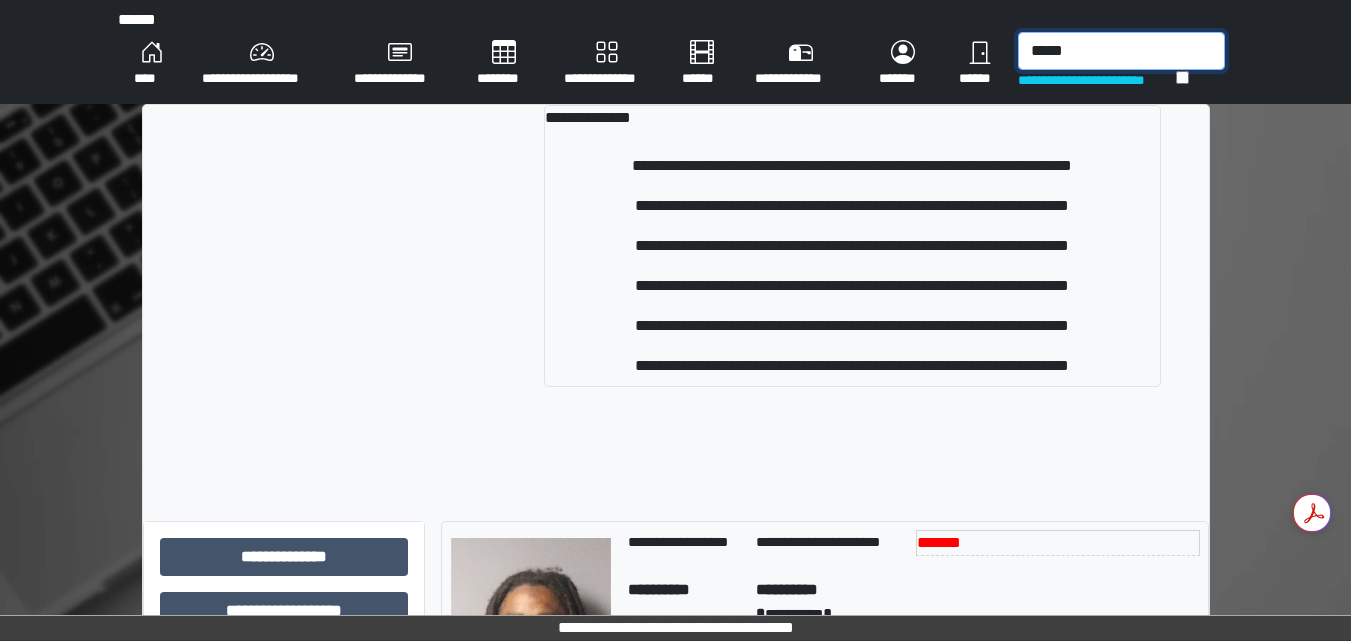 type on "*****" 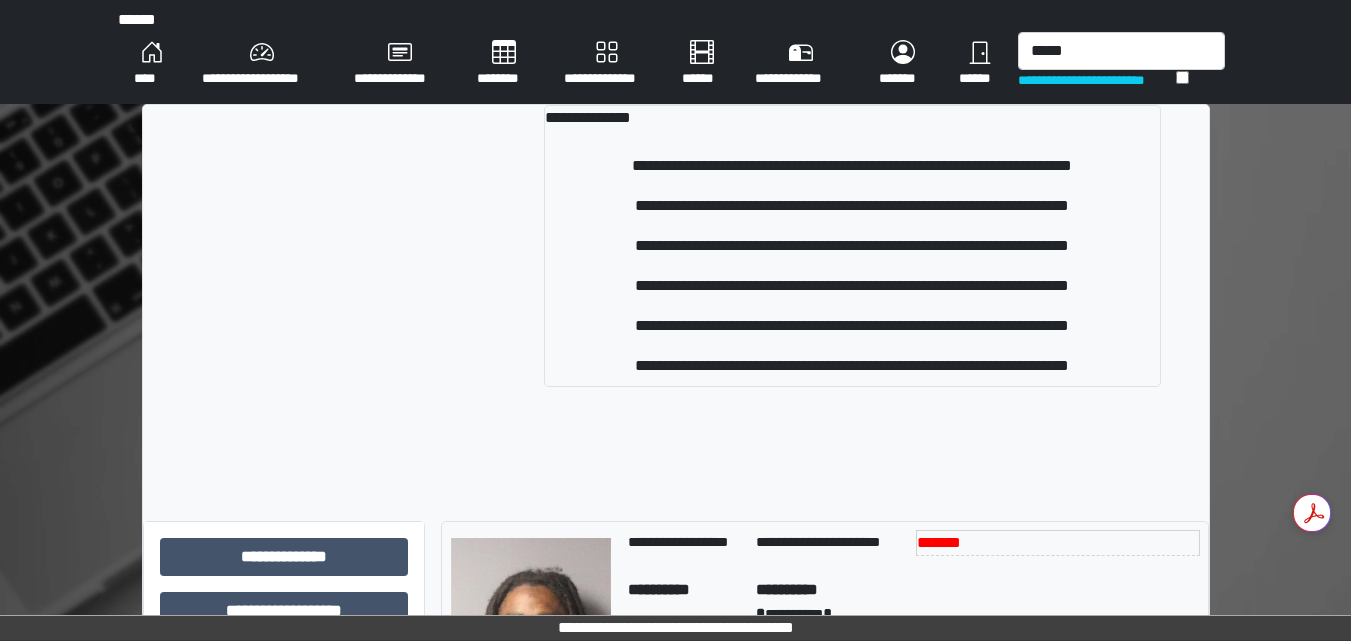 drag, startPoint x: 899, startPoint y: 36, endPoint x: 151, endPoint y: 77, distance: 749.1228 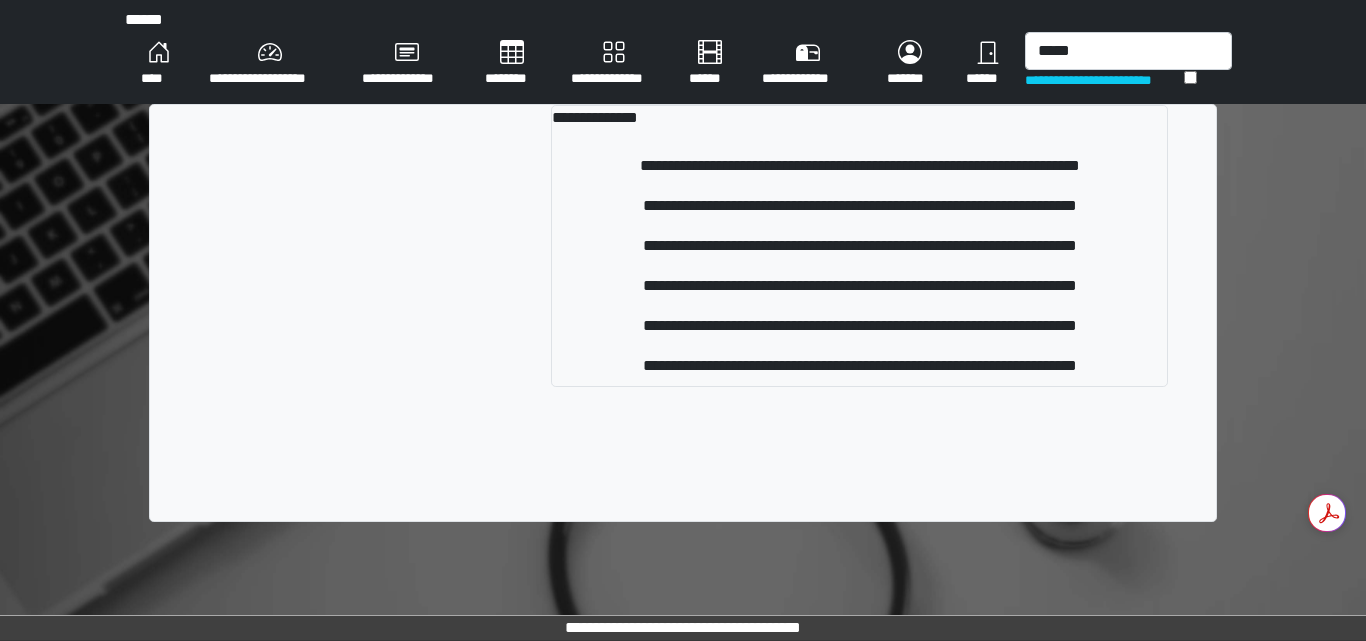 click on "****" at bounding box center (159, 64) 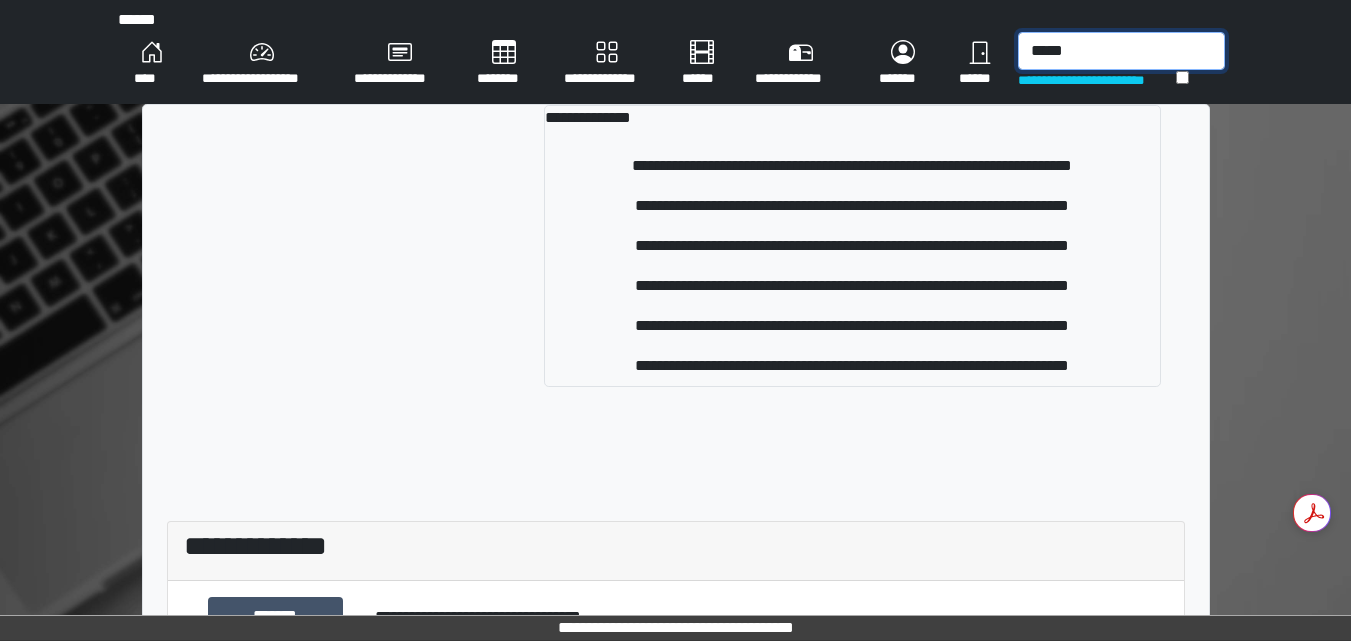 drag, startPoint x: 1013, startPoint y: 57, endPoint x: 841, endPoint y: 32, distance: 173.80736 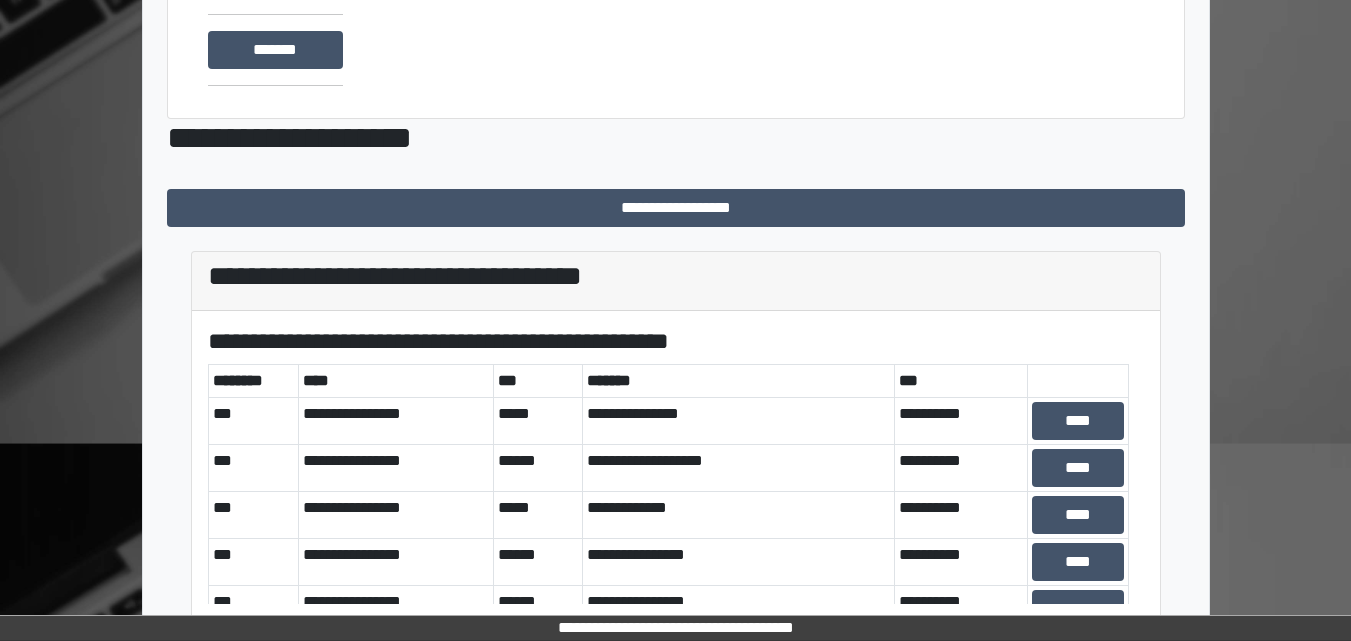 scroll, scrollTop: 329, scrollLeft: 0, axis: vertical 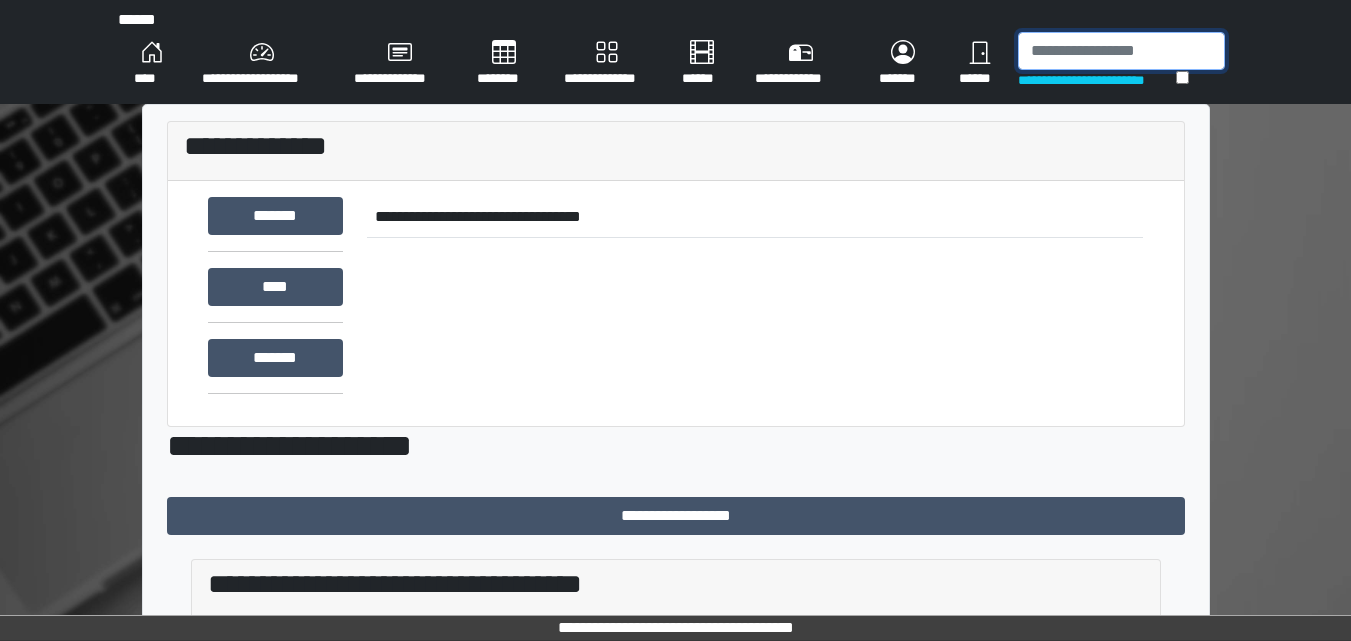 type 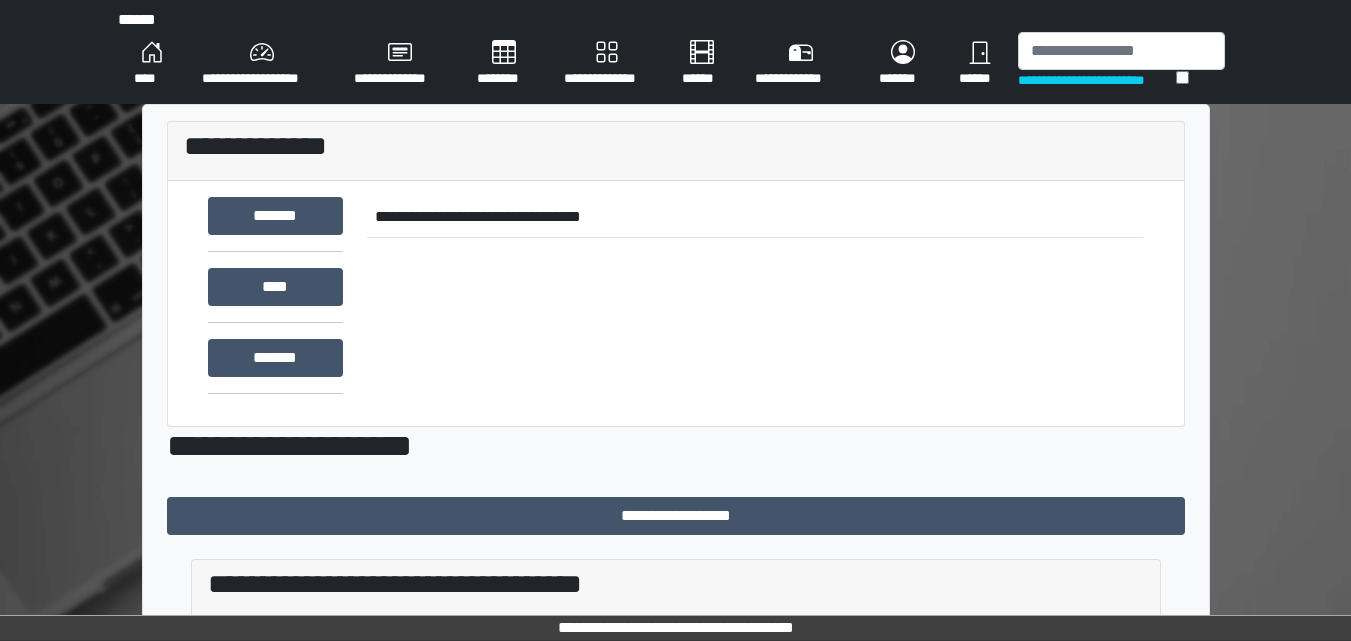 click on "****" at bounding box center [152, 64] 